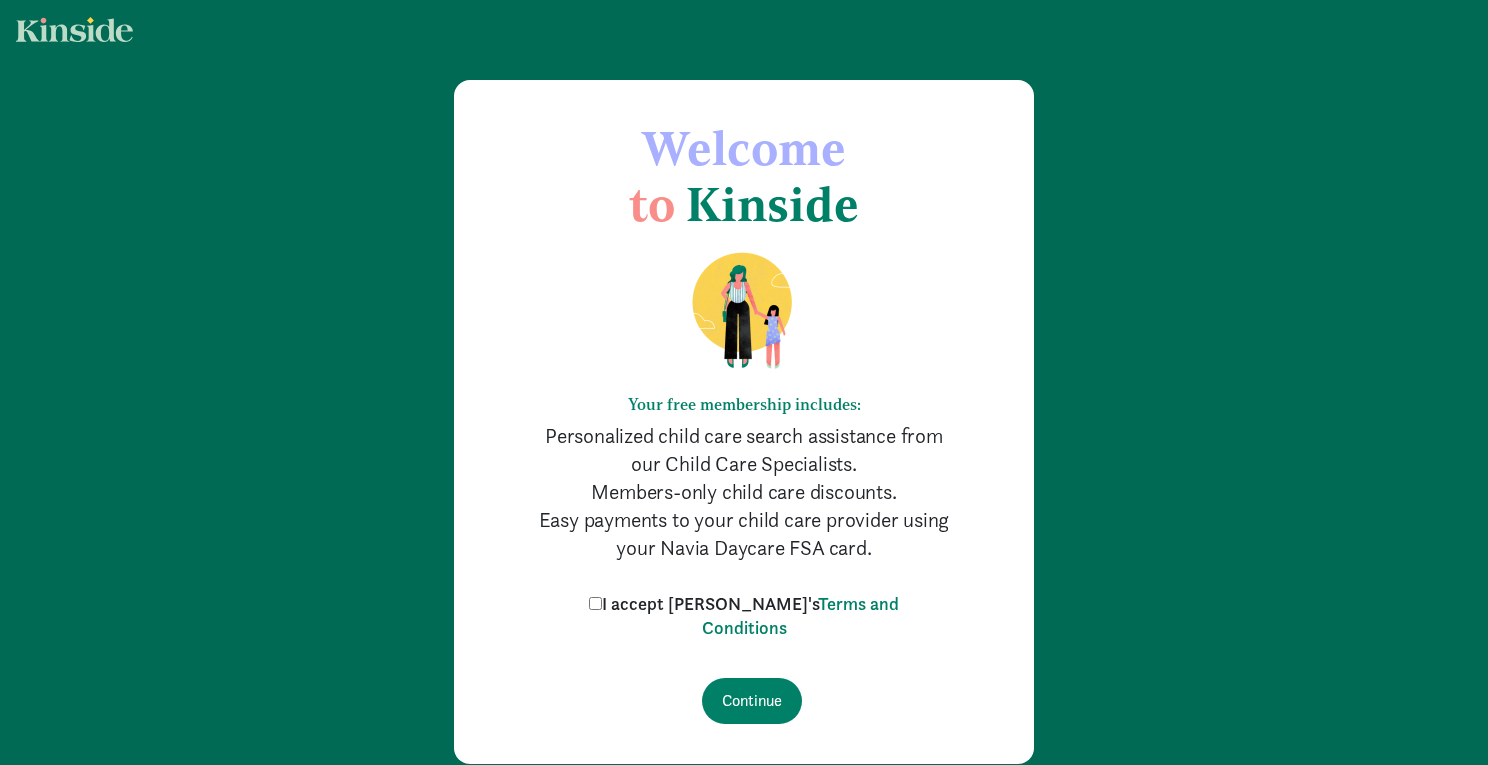 scroll, scrollTop: 0, scrollLeft: 0, axis: both 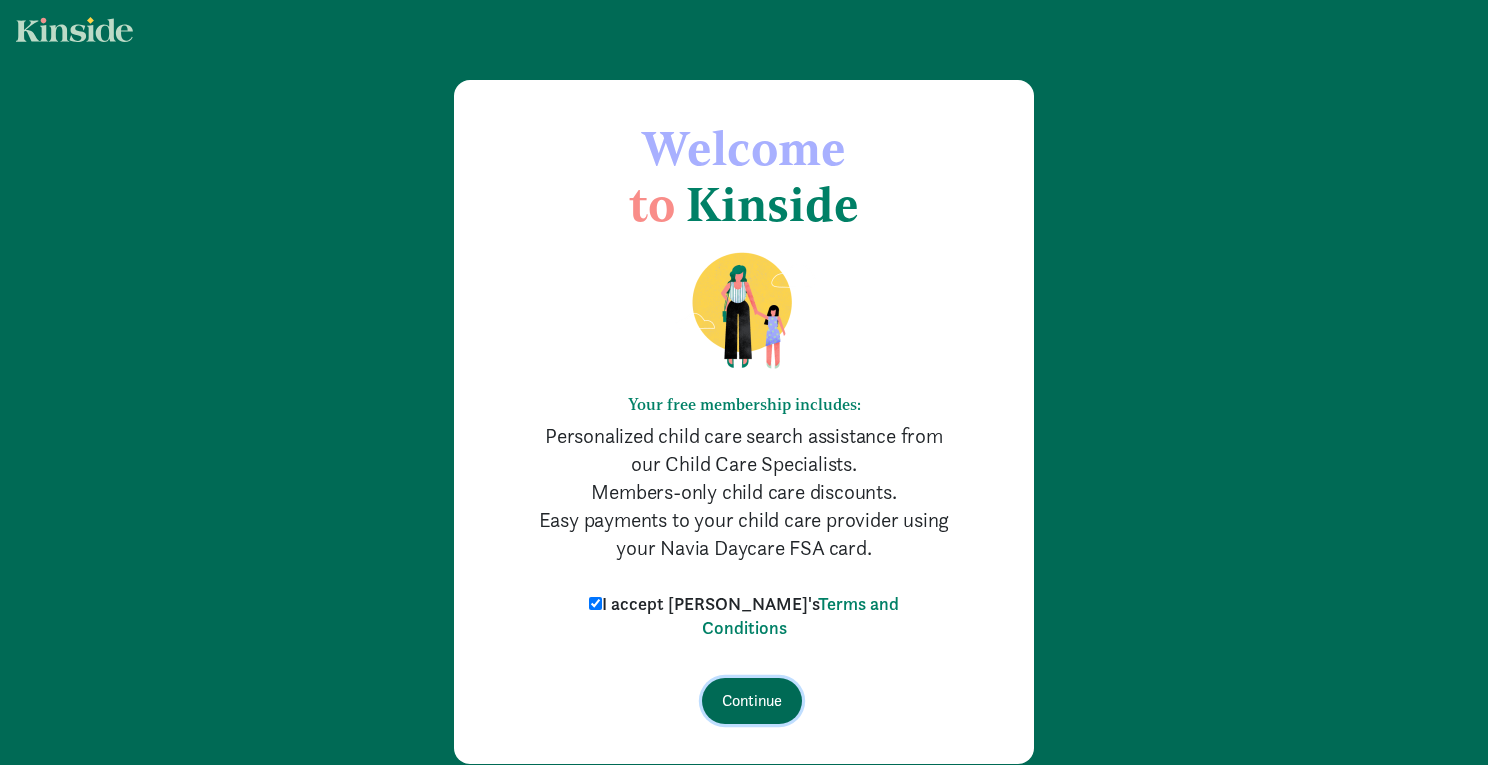 click on "Continue" at bounding box center (752, 701) 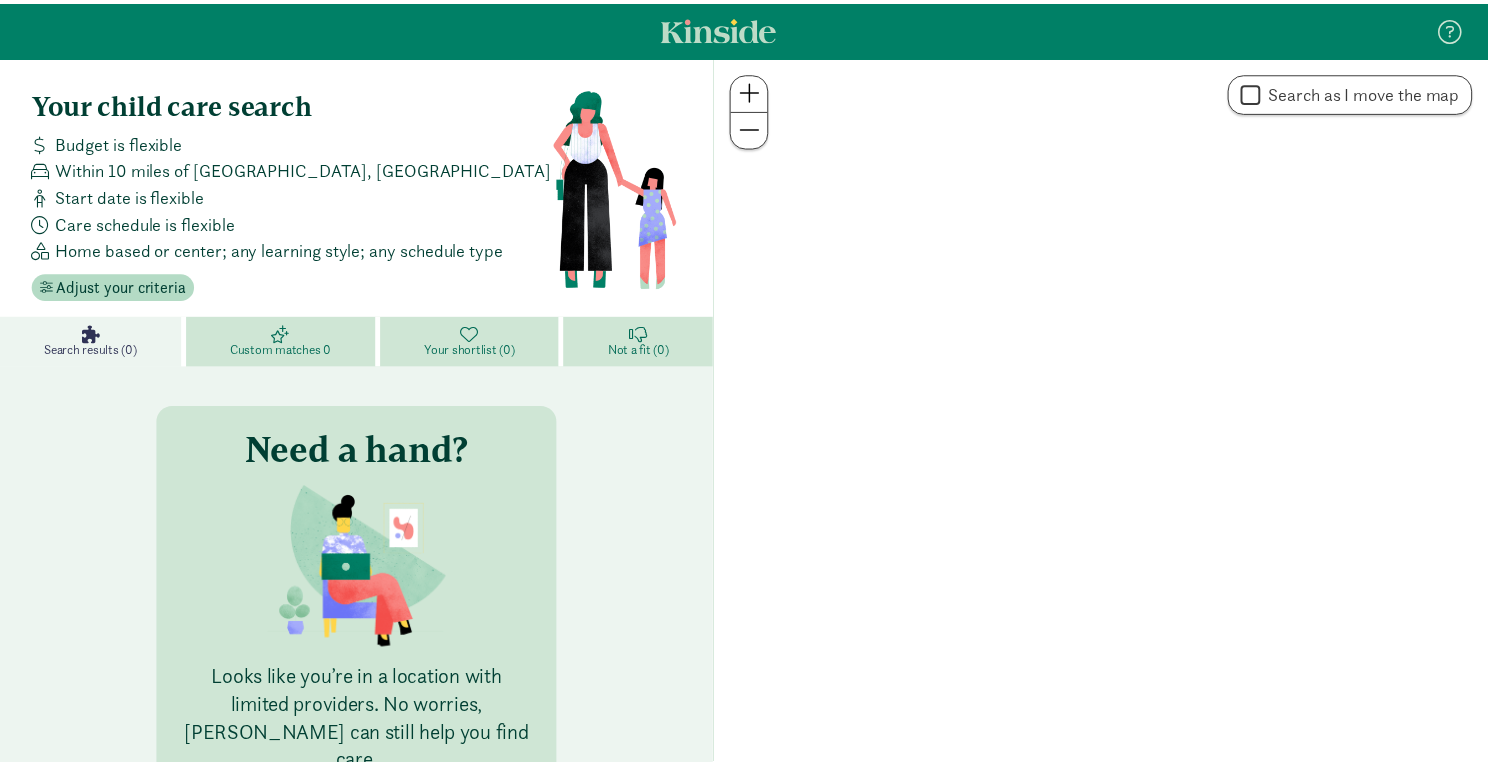 scroll, scrollTop: 0, scrollLeft: 0, axis: both 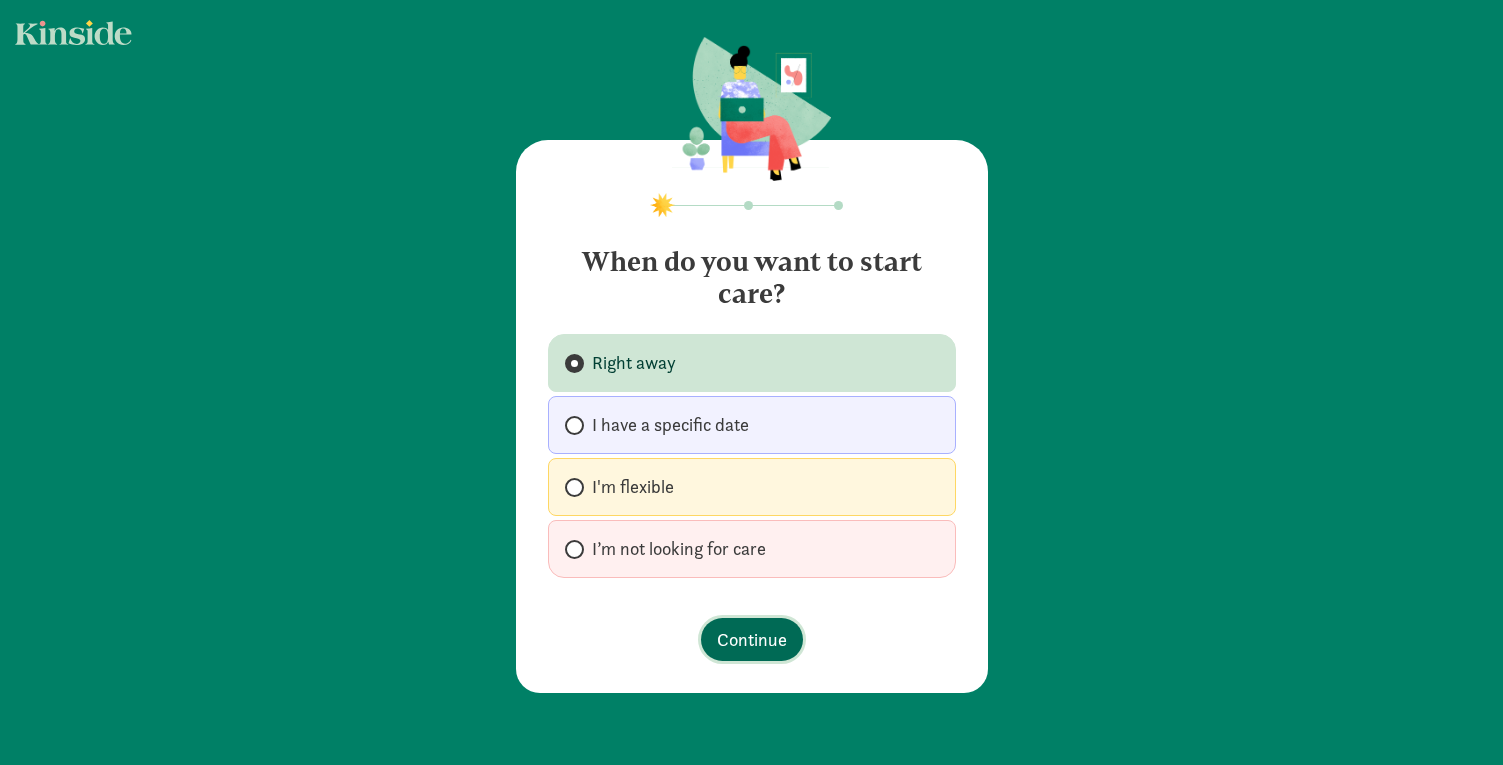click on "Continue" at bounding box center [752, 639] 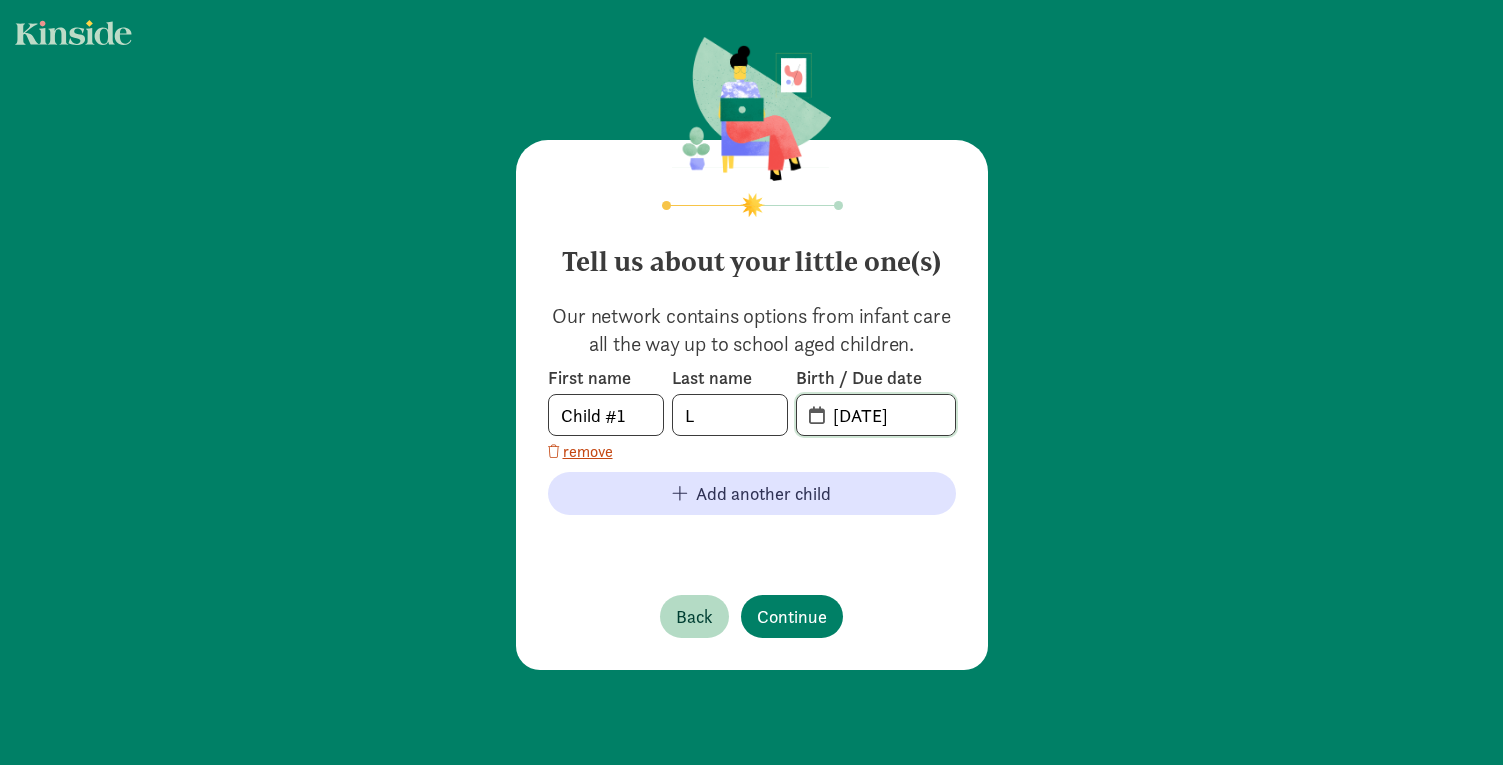 click on "07-10-2025" 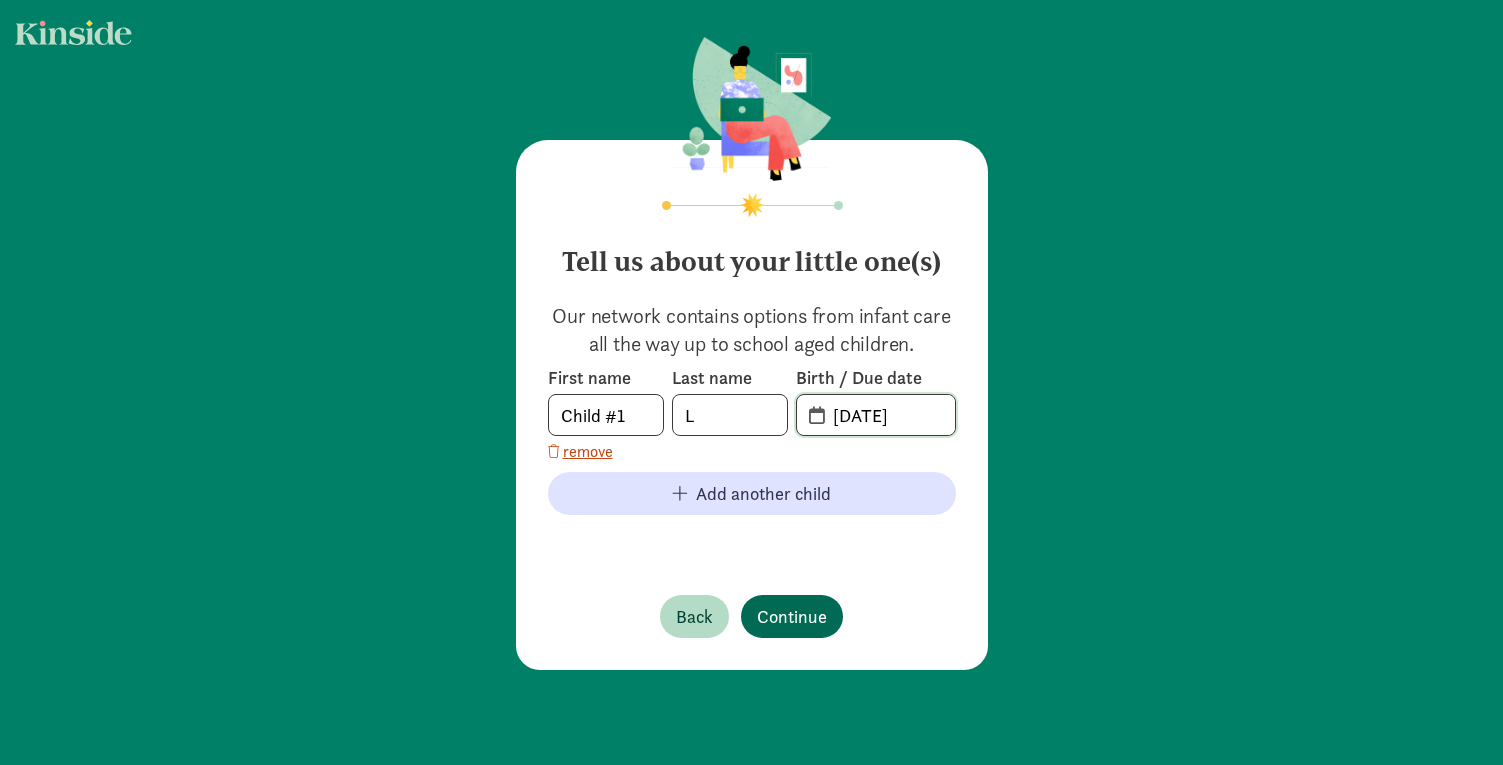 type on "11-11-2022" 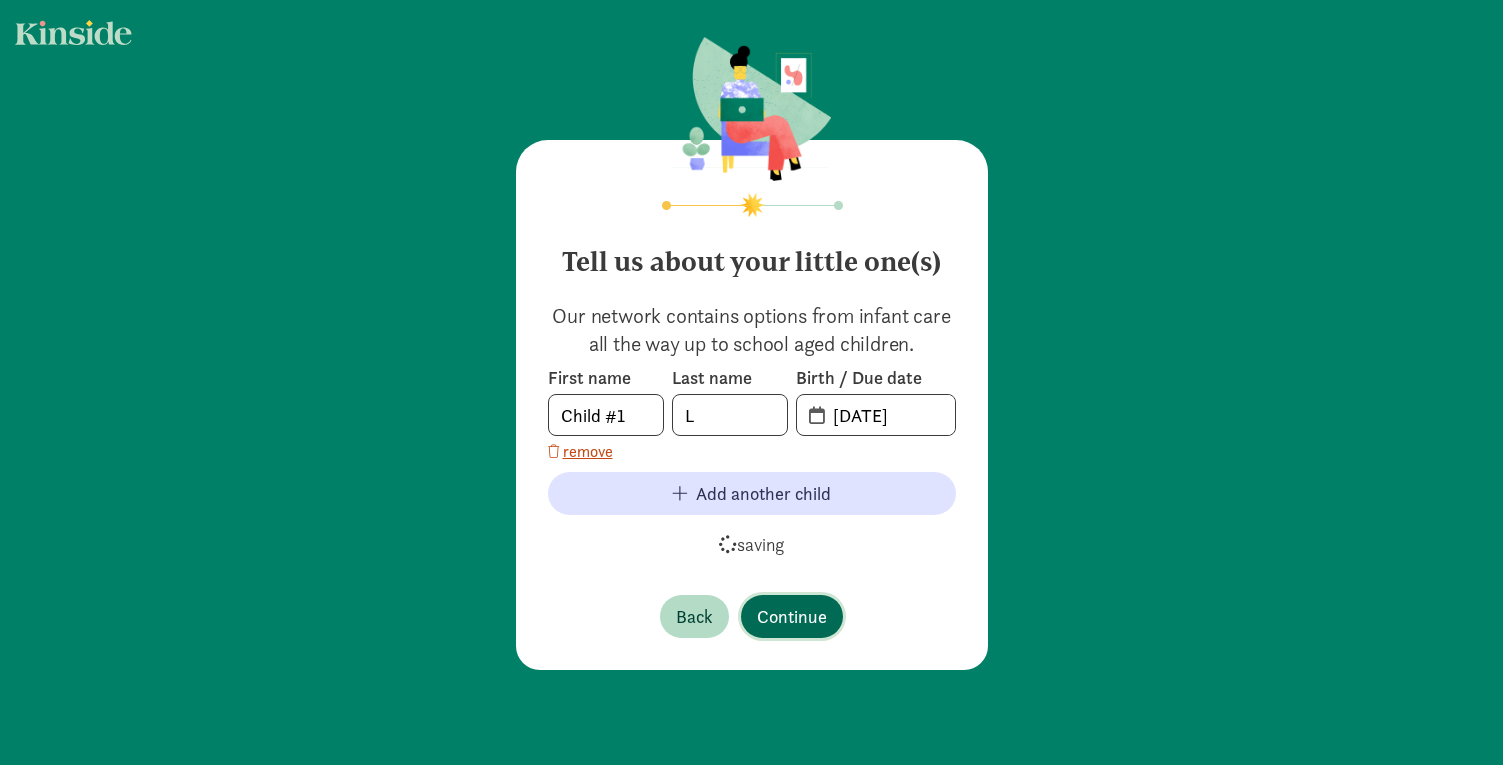 click on "Continue" at bounding box center (792, 616) 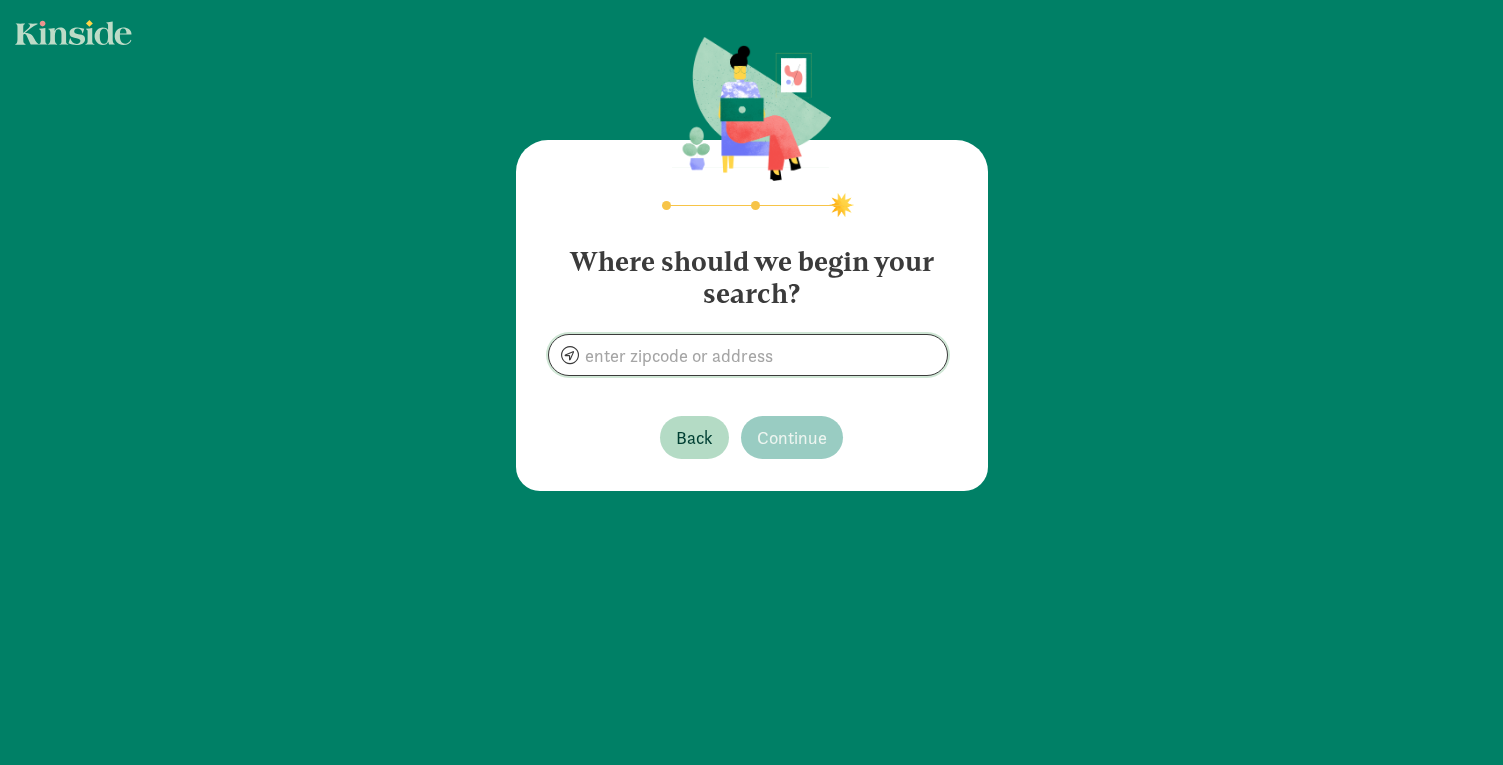 click 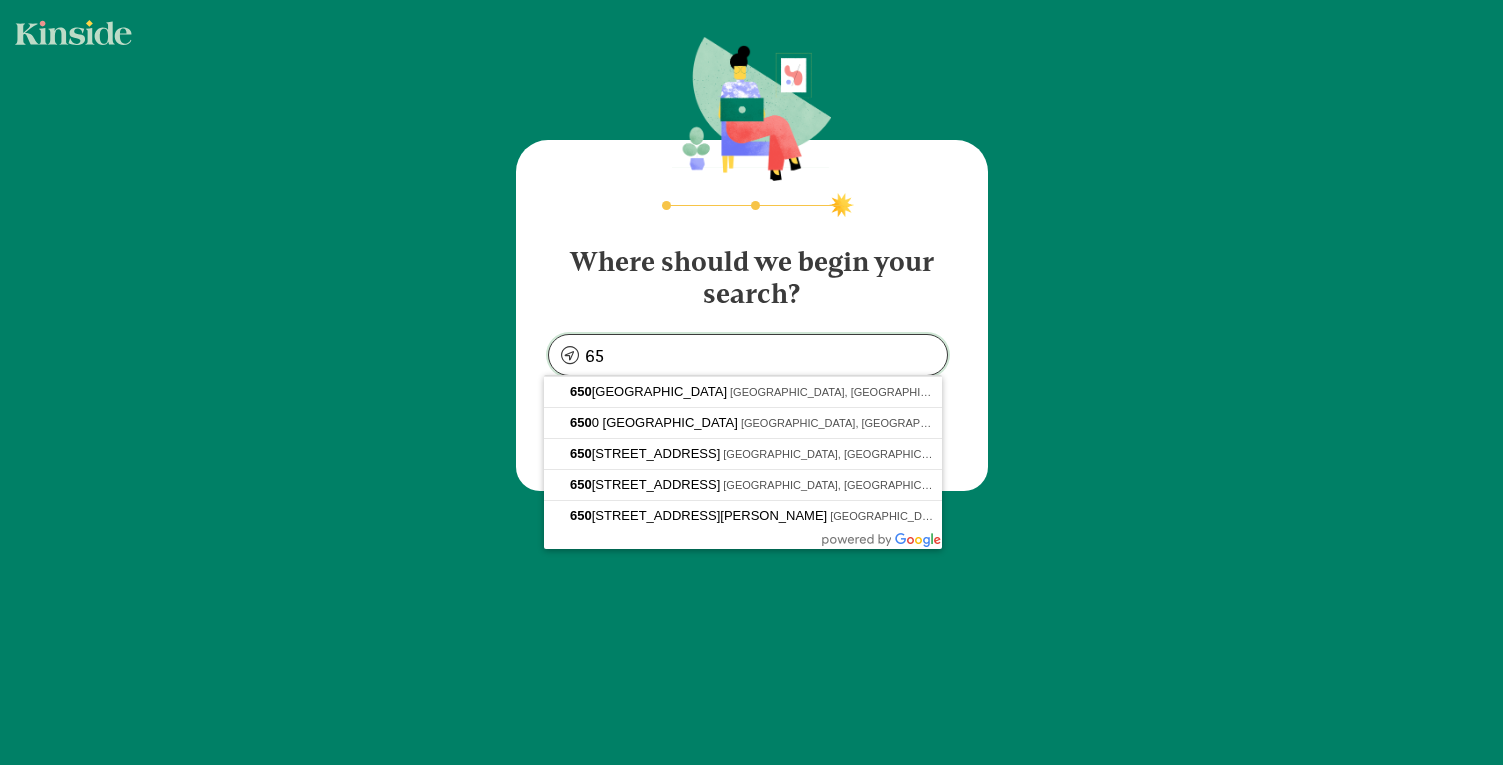 type on "6" 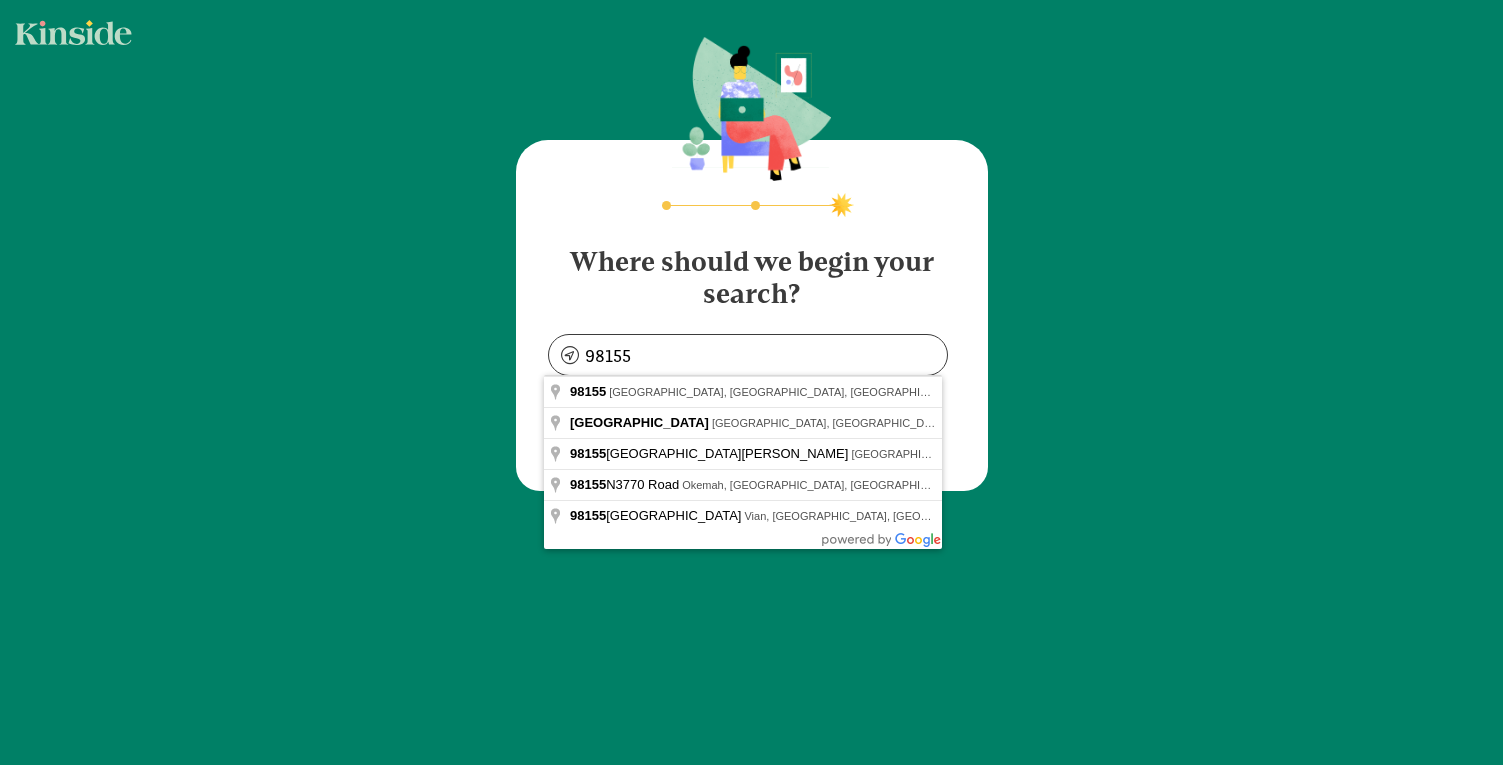 click on "Where should we begin your search?
98155
Back
Continue" at bounding box center [751, 265] 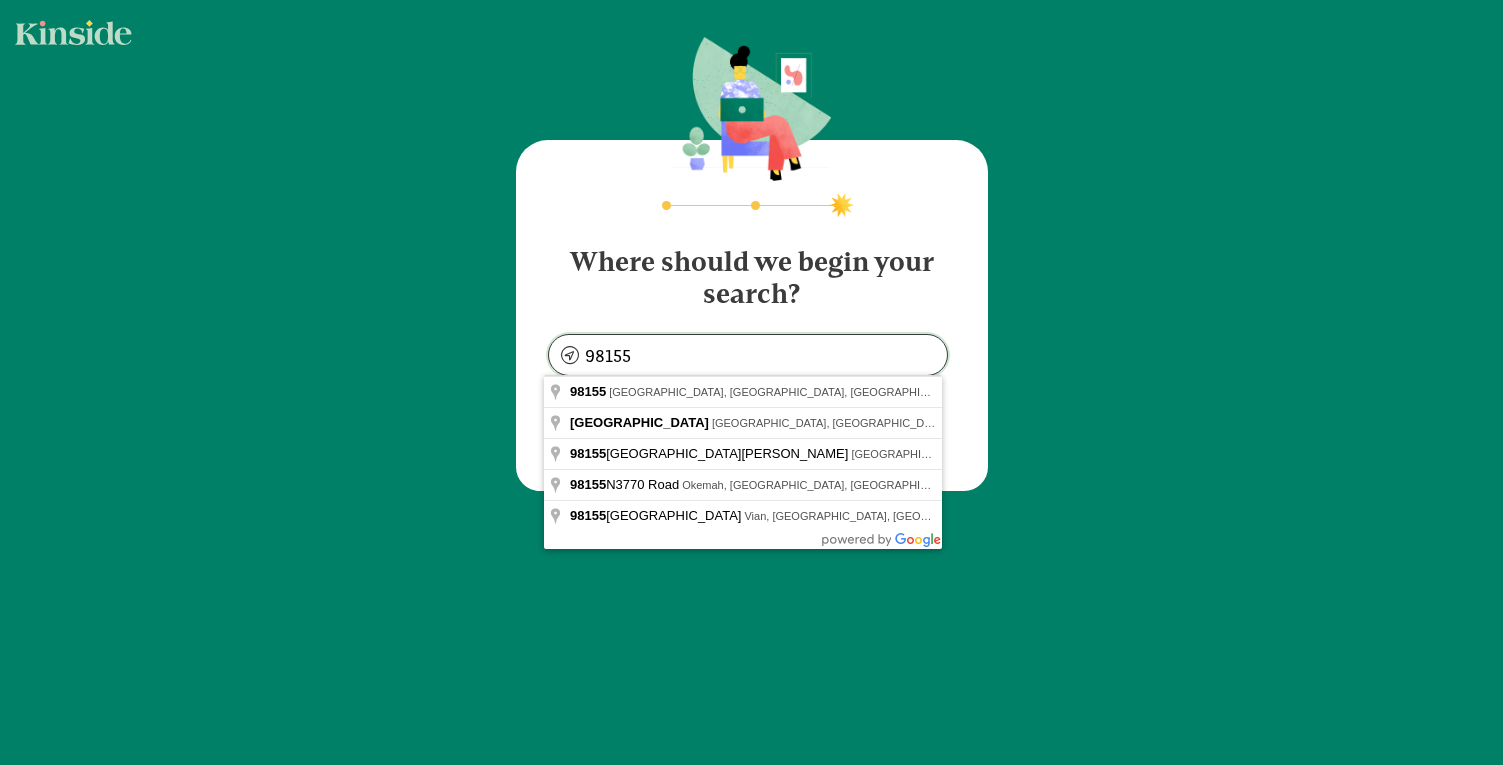 click on "98155" 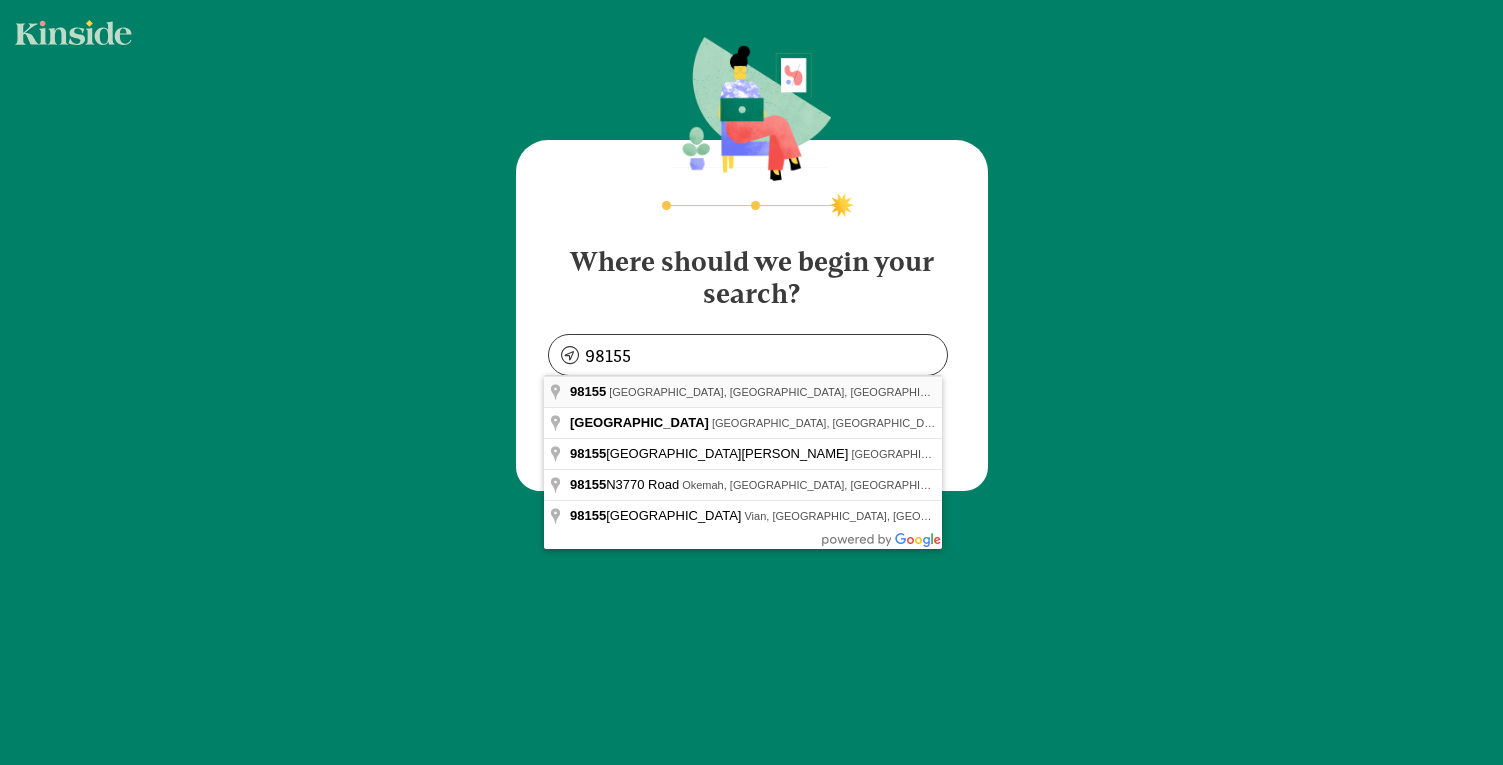 type on "Seattle, WA 98155, USA" 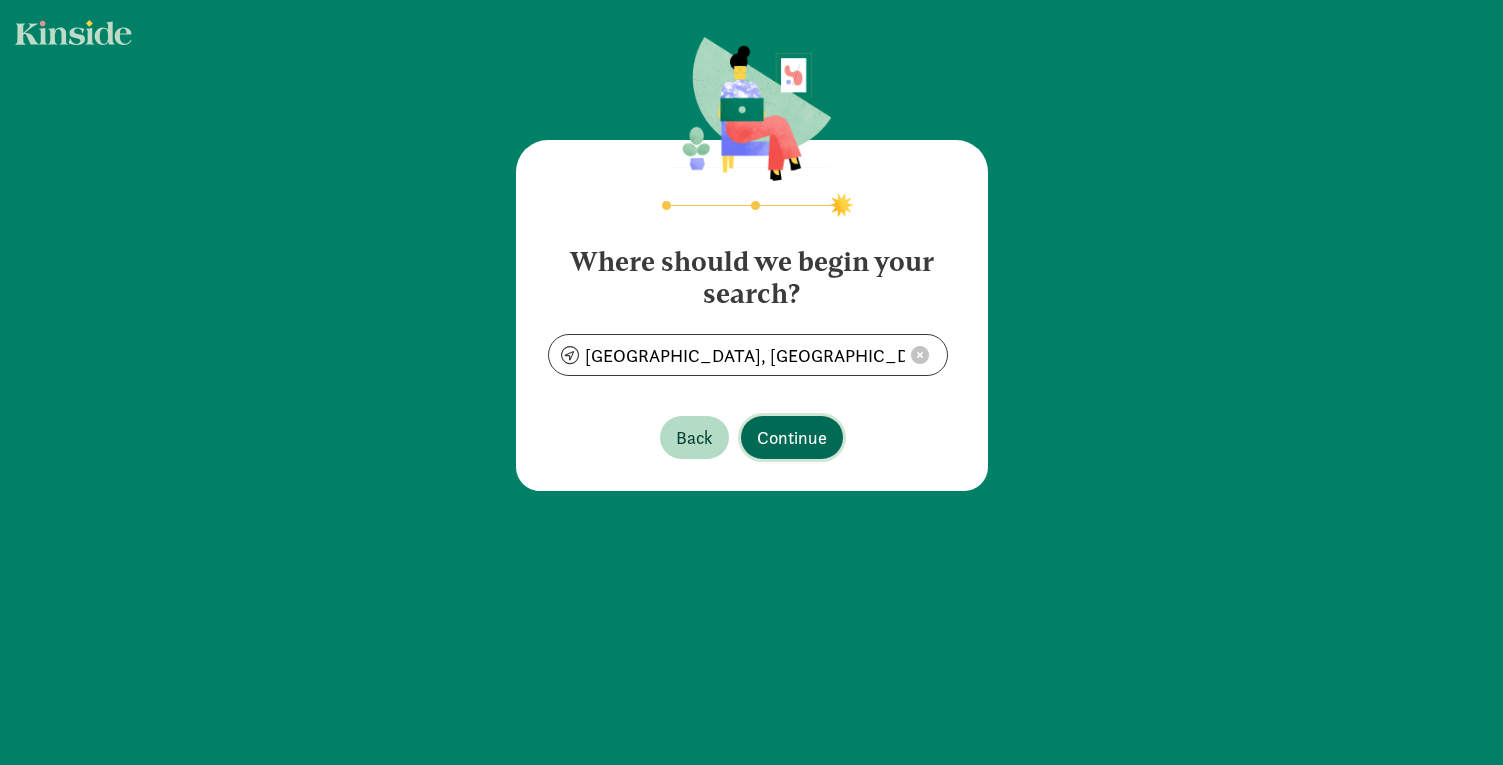 click on "Continue" at bounding box center (792, 437) 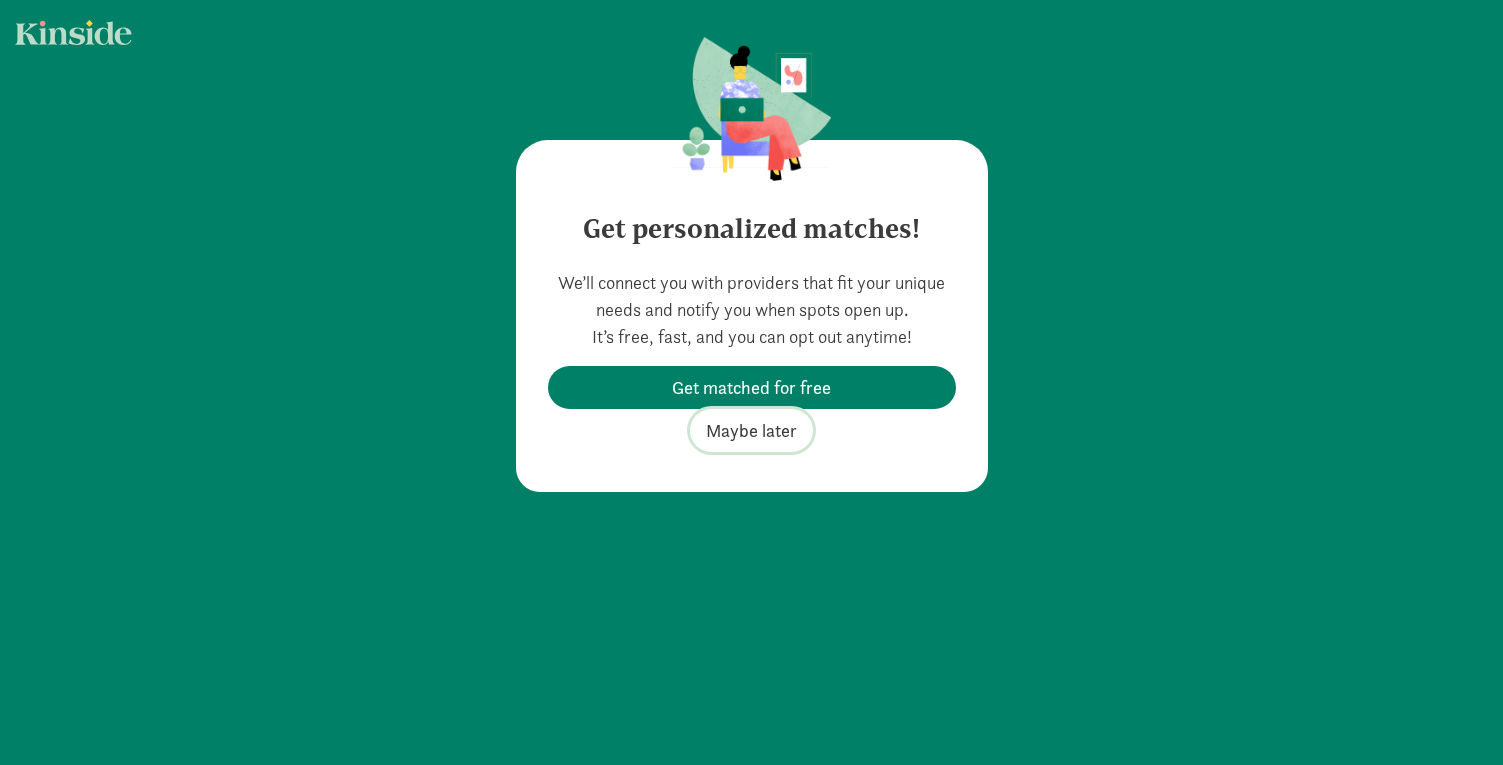 click on "Maybe later" at bounding box center [751, 430] 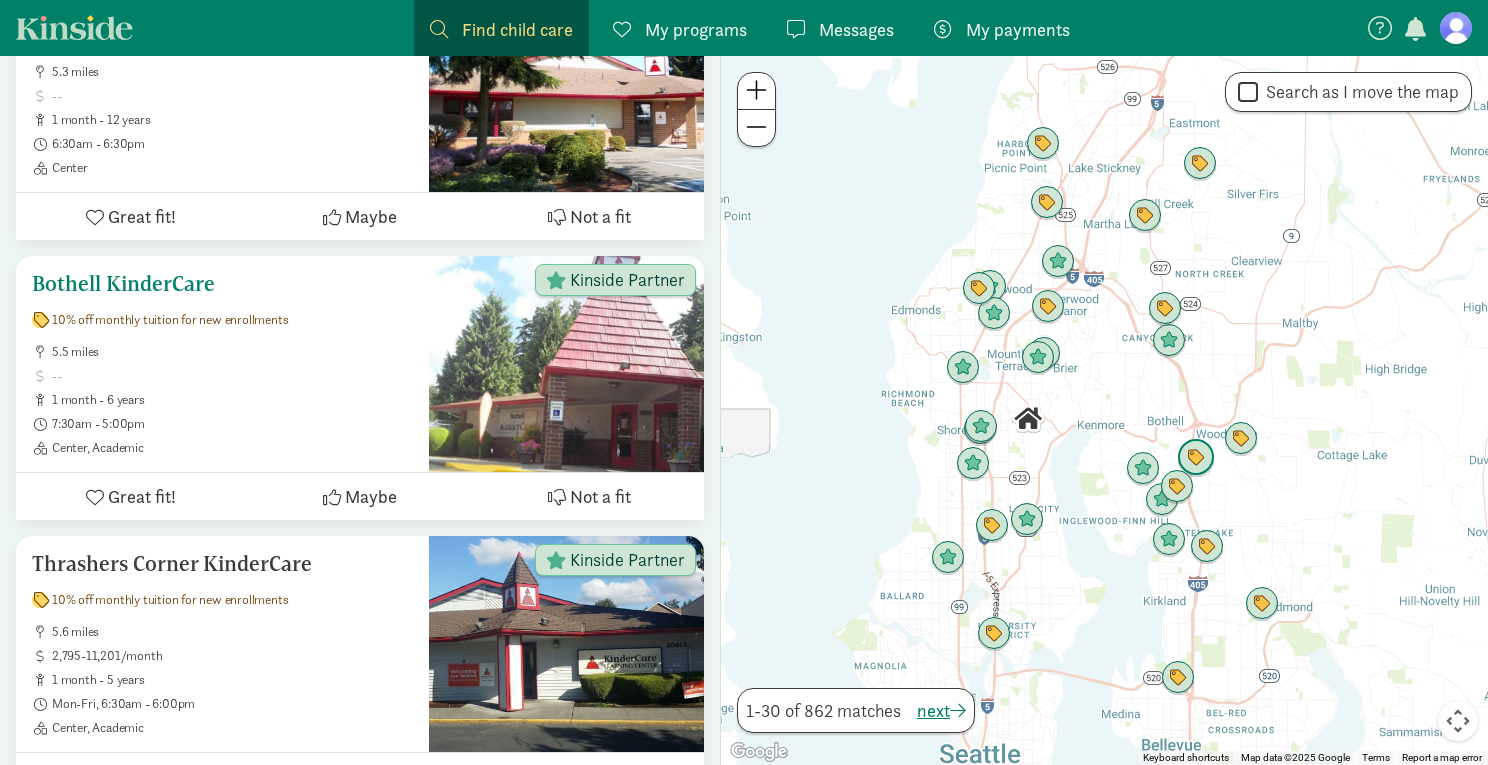 scroll, scrollTop: 1600, scrollLeft: 0, axis: vertical 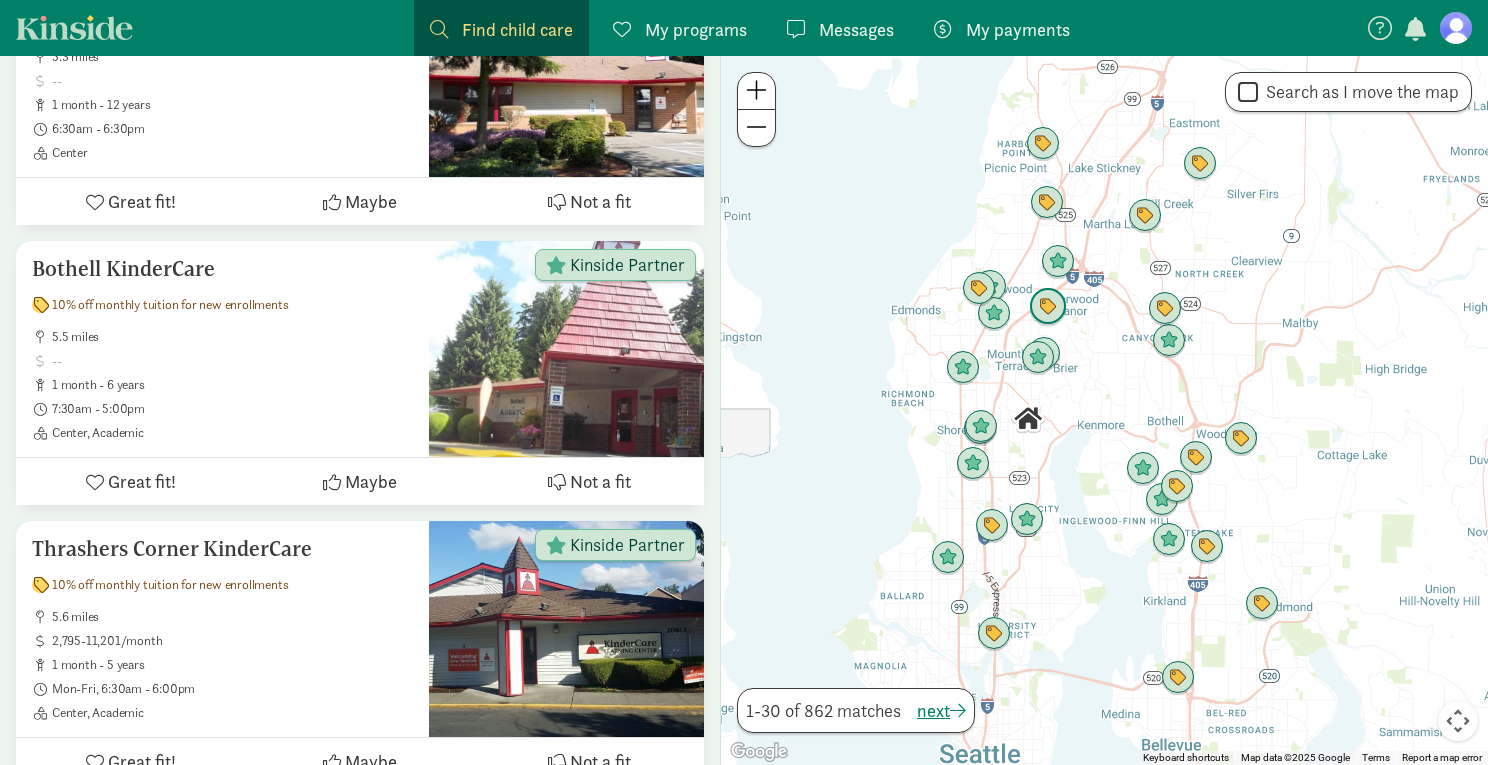 click at bounding box center (1048, 307) 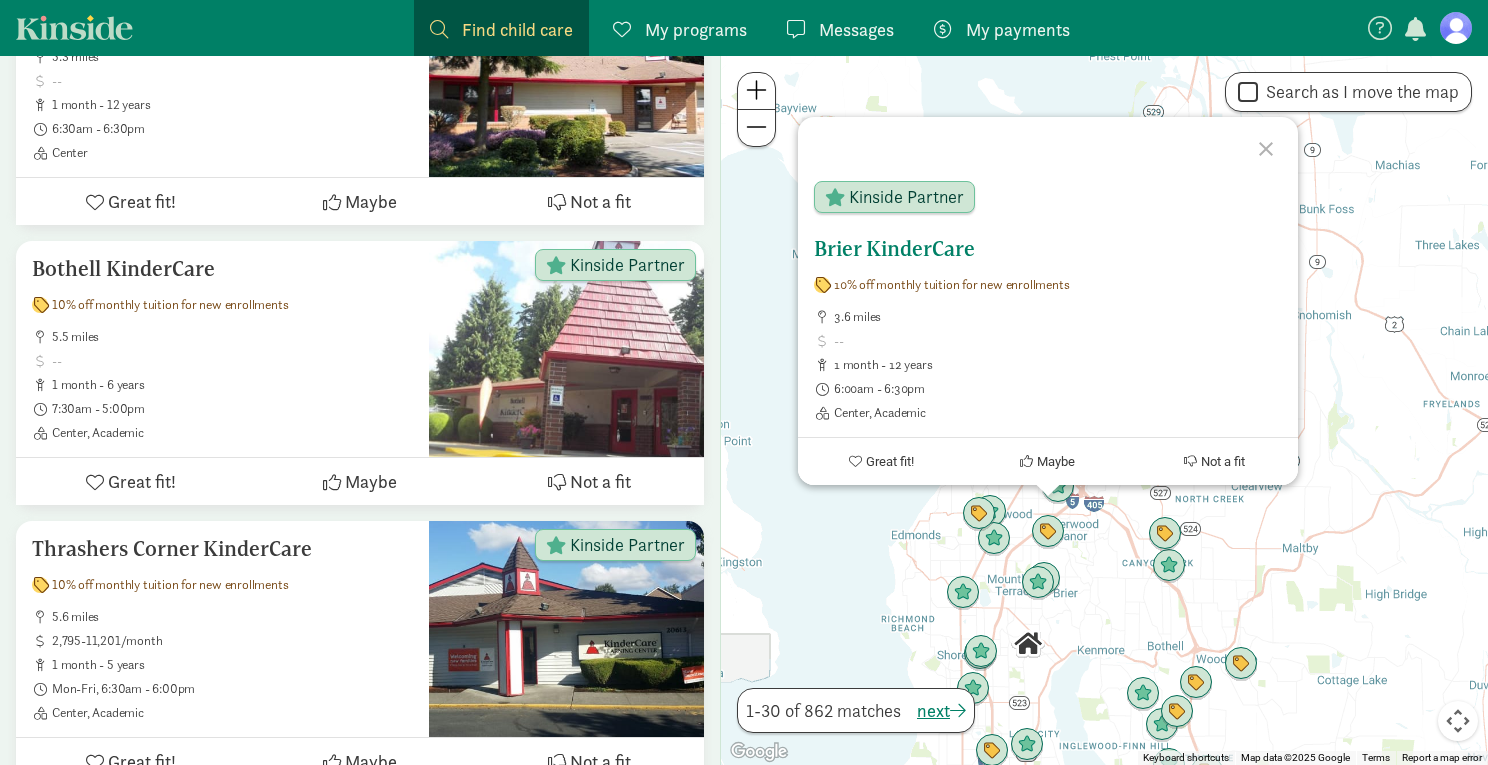 click on "3.6 miles" at bounding box center (1058, 317) 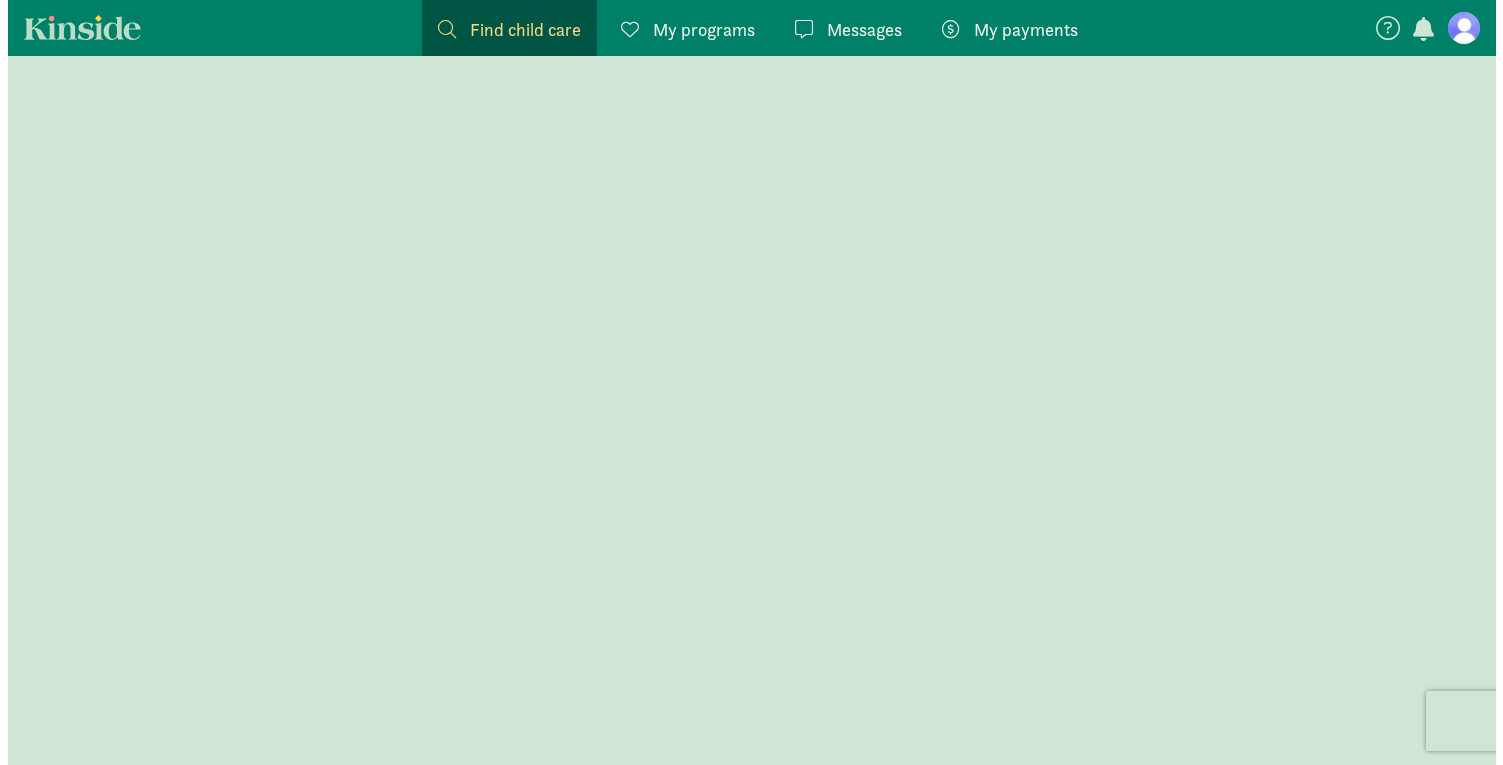 scroll, scrollTop: 0, scrollLeft: 0, axis: both 